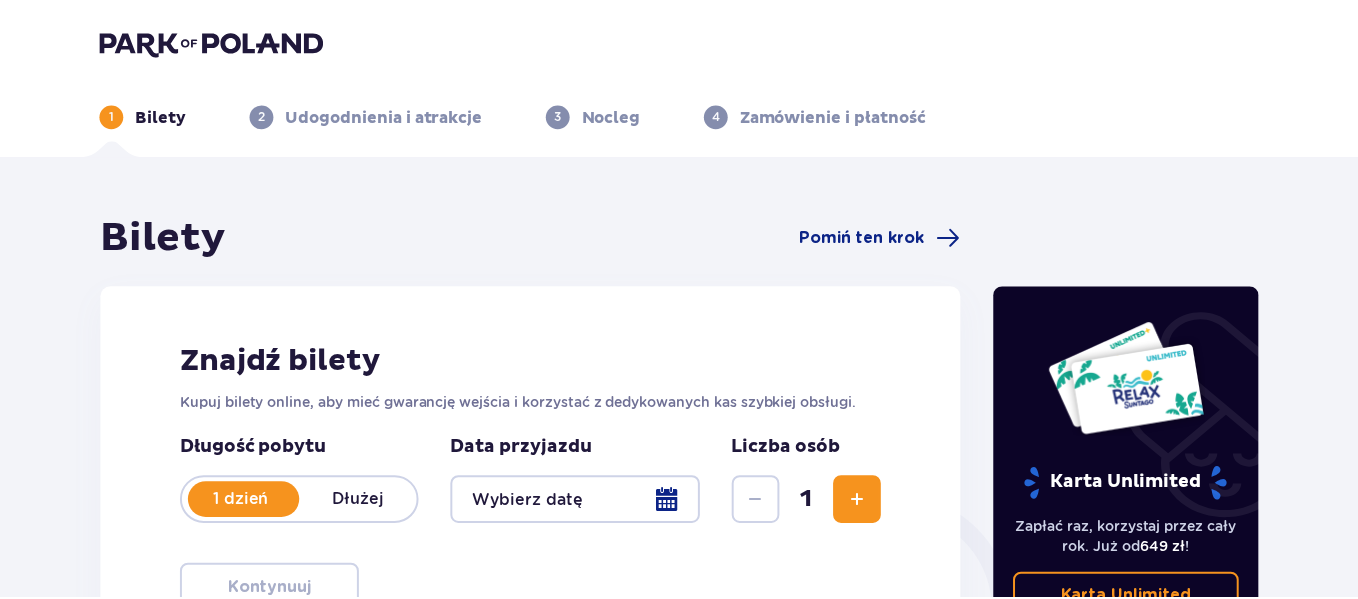 scroll, scrollTop: 0, scrollLeft: 0, axis: both 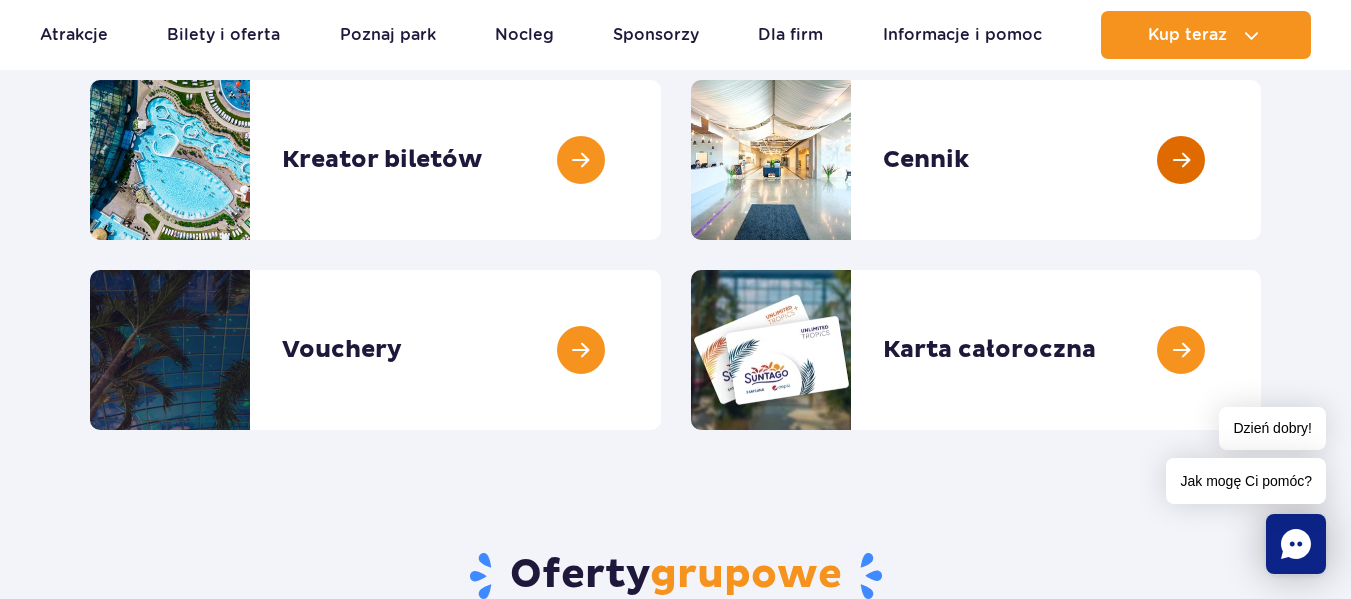 click at bounding box center [1261, 160] 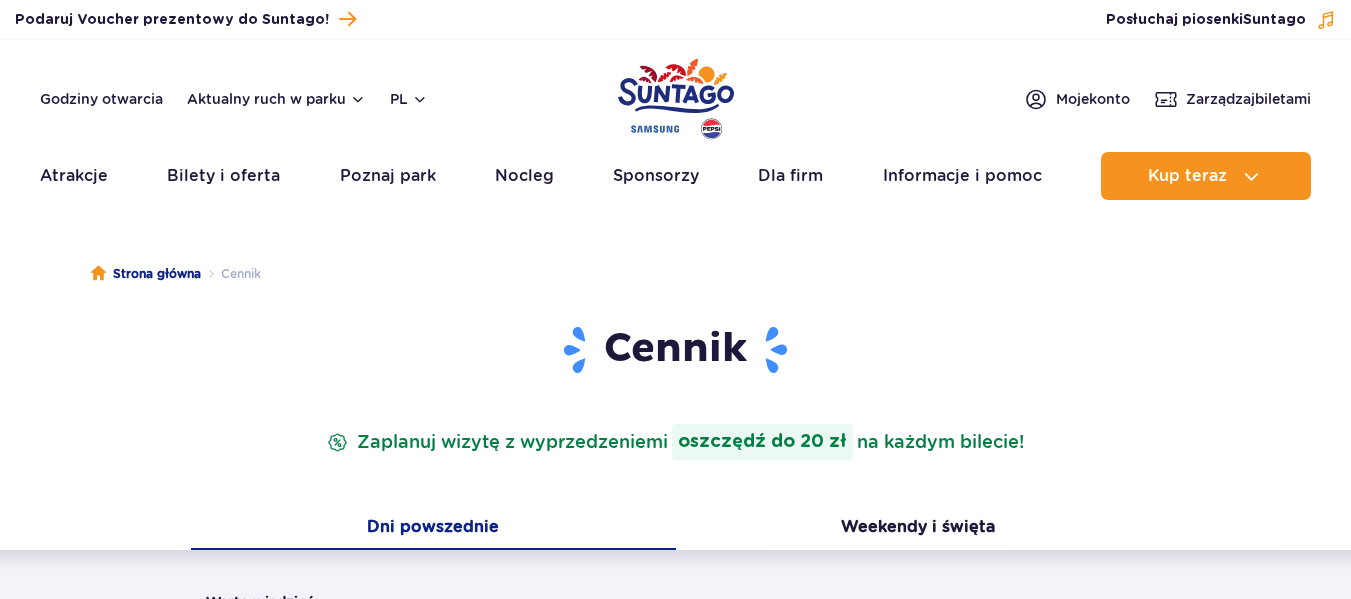 scroll, scrollTop: 0, scrollLeft: 0, axis: both 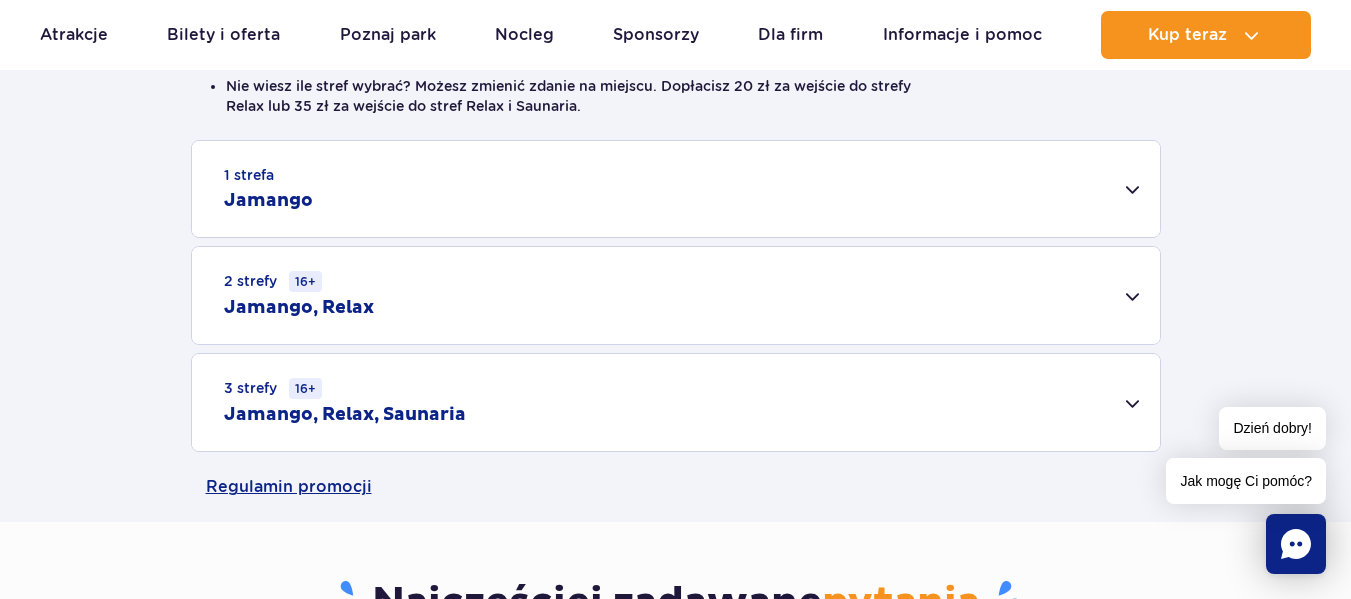 click on "1 strefa
Jamango" at bounding box center (676, 189) 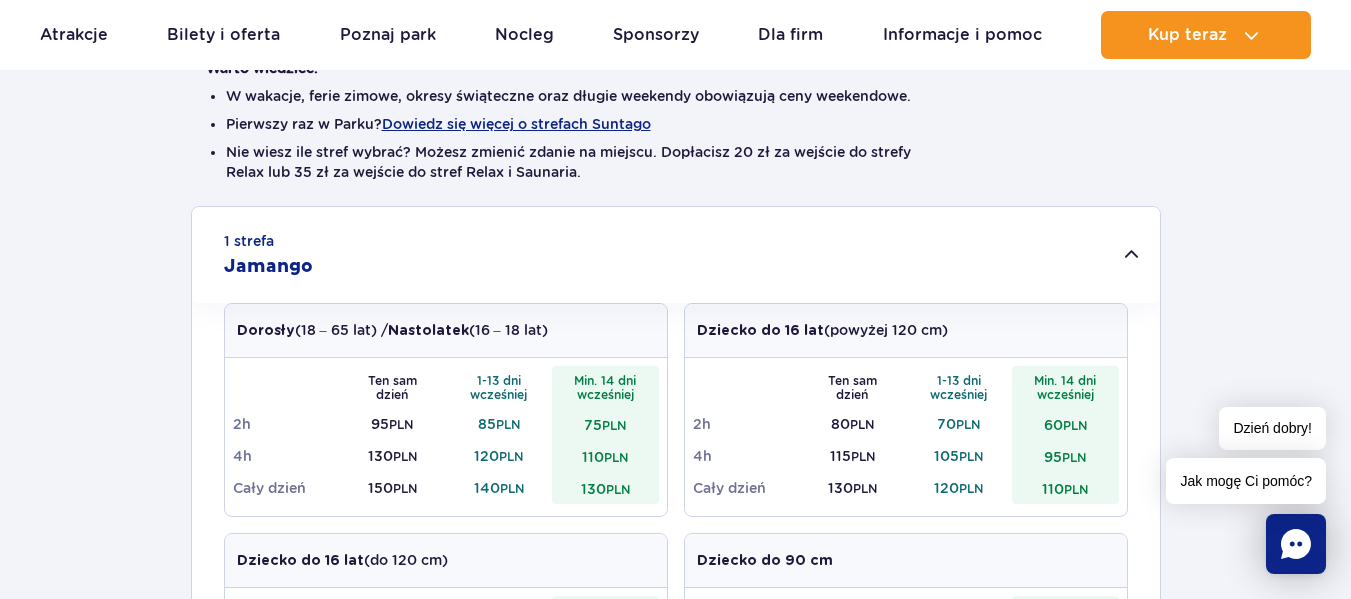 scroll, scrollTop: 500, scrollLeft: 0, axis: vertical 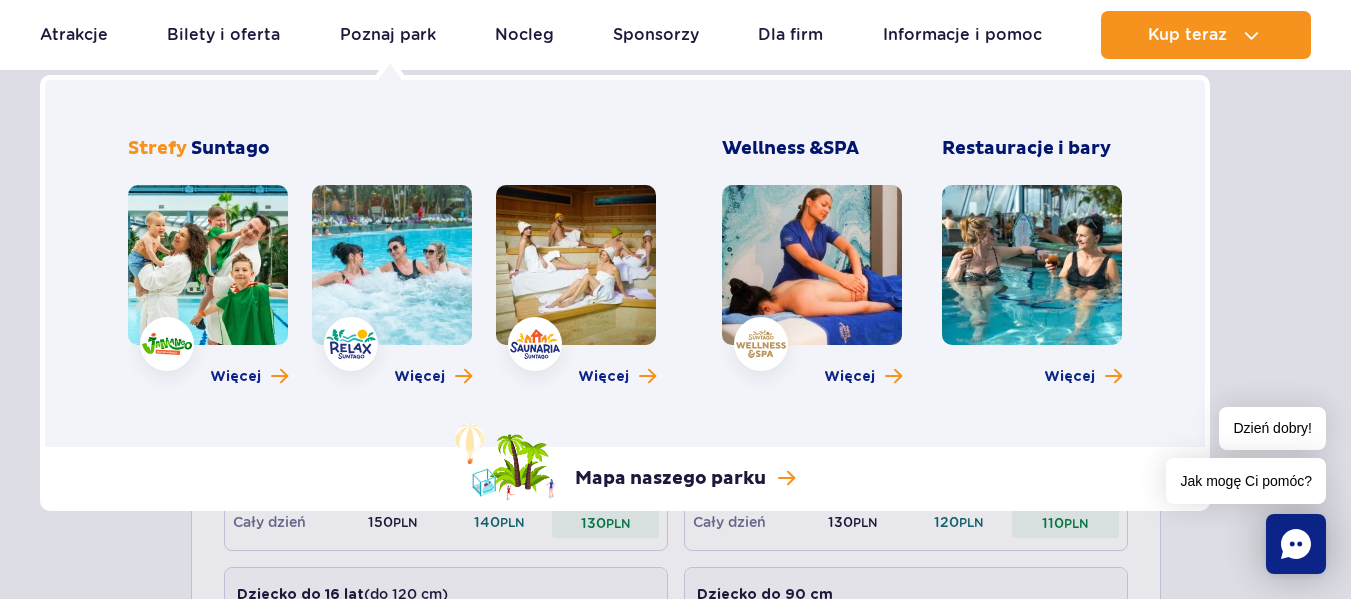 click at bounding box center (208, 265) 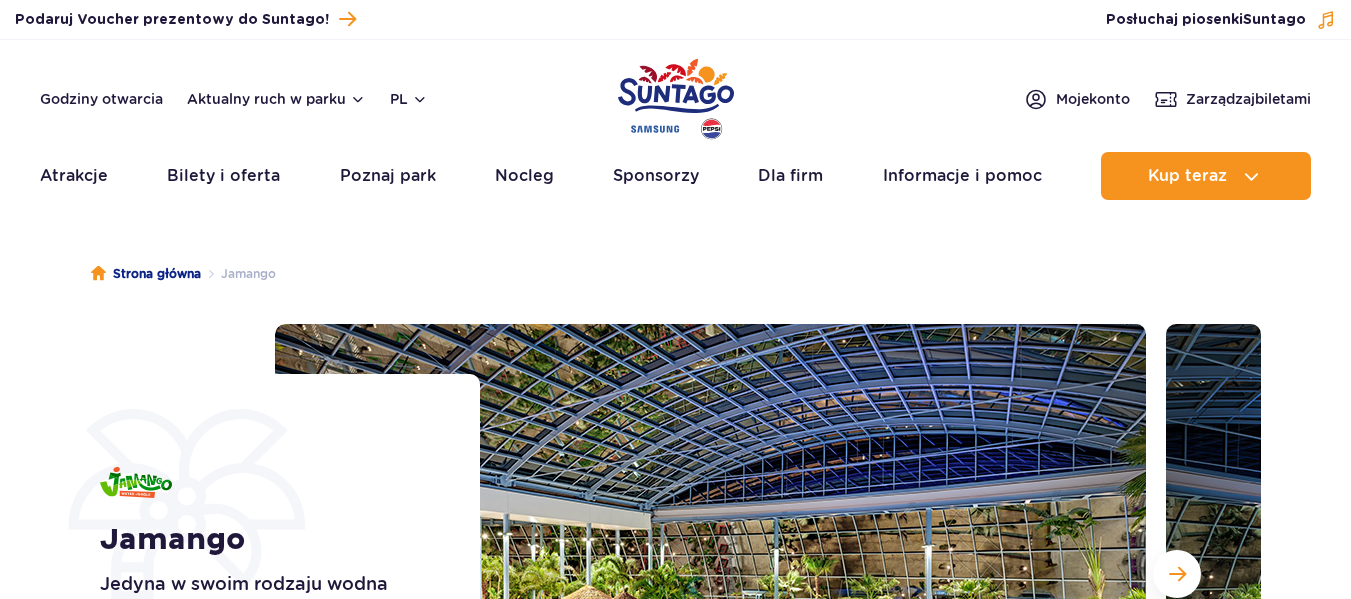 scroll, scrollTop: 0, scrollLeft: 0, axis: both 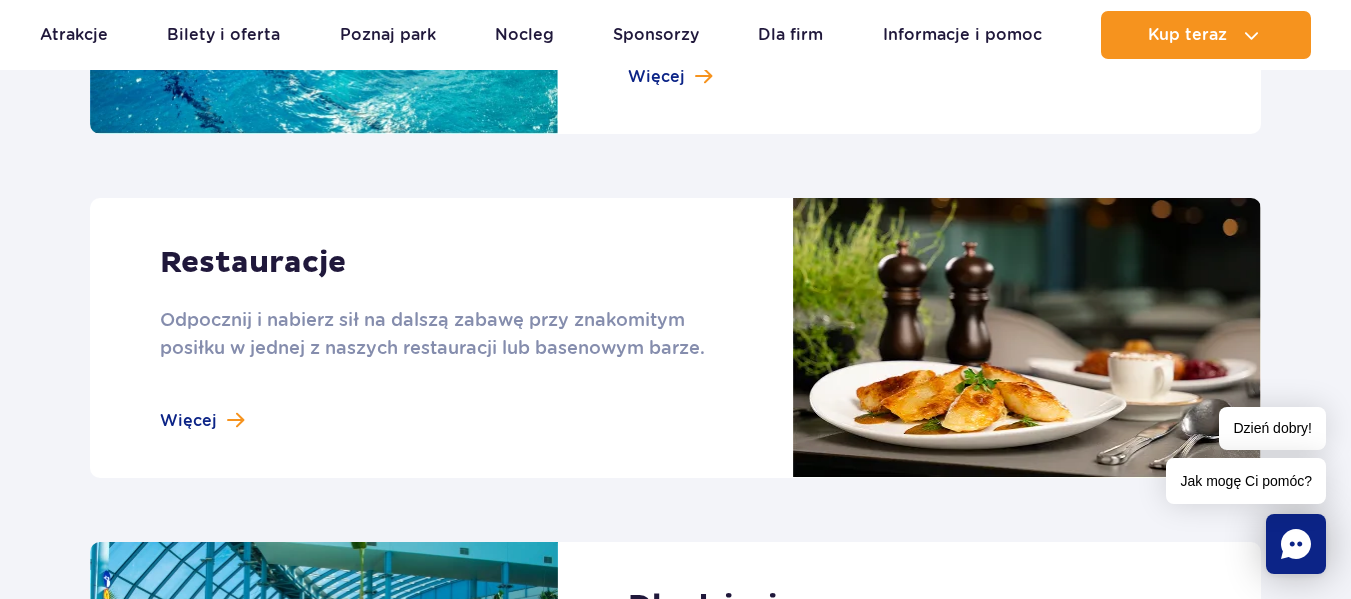 click at bounding box center (675, 338) 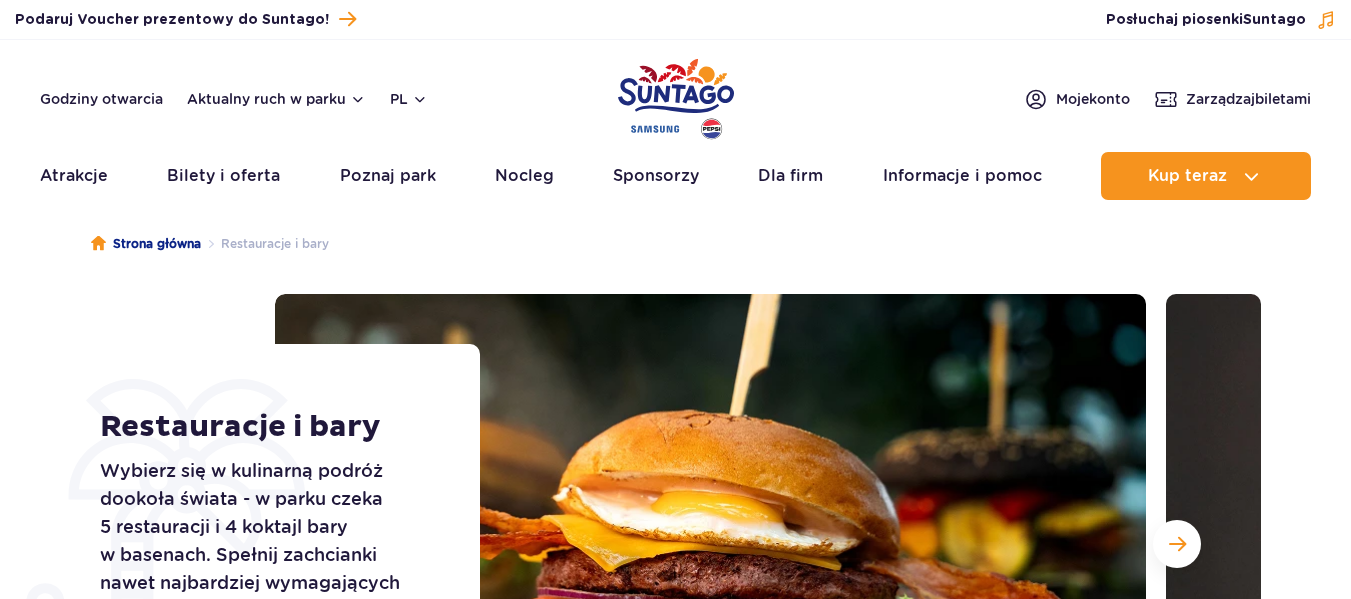 scroll, scrollTop: 300, scrollLeft: 0, axis: vertical 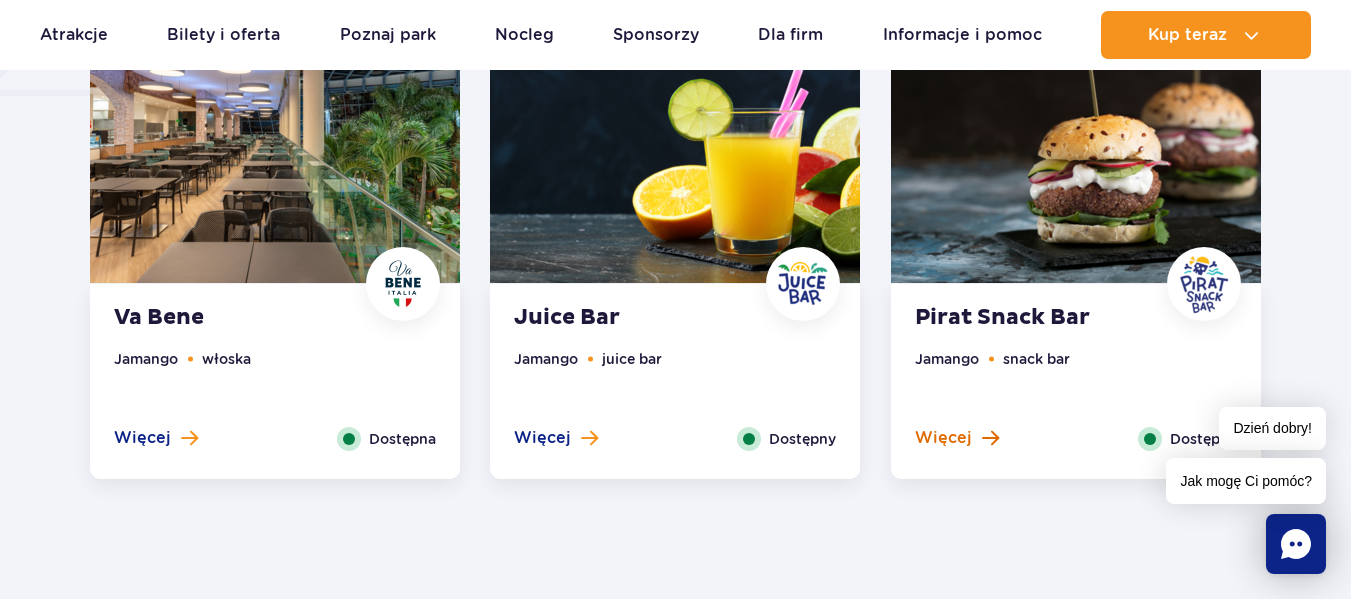 click at bounding box center [990, 438] 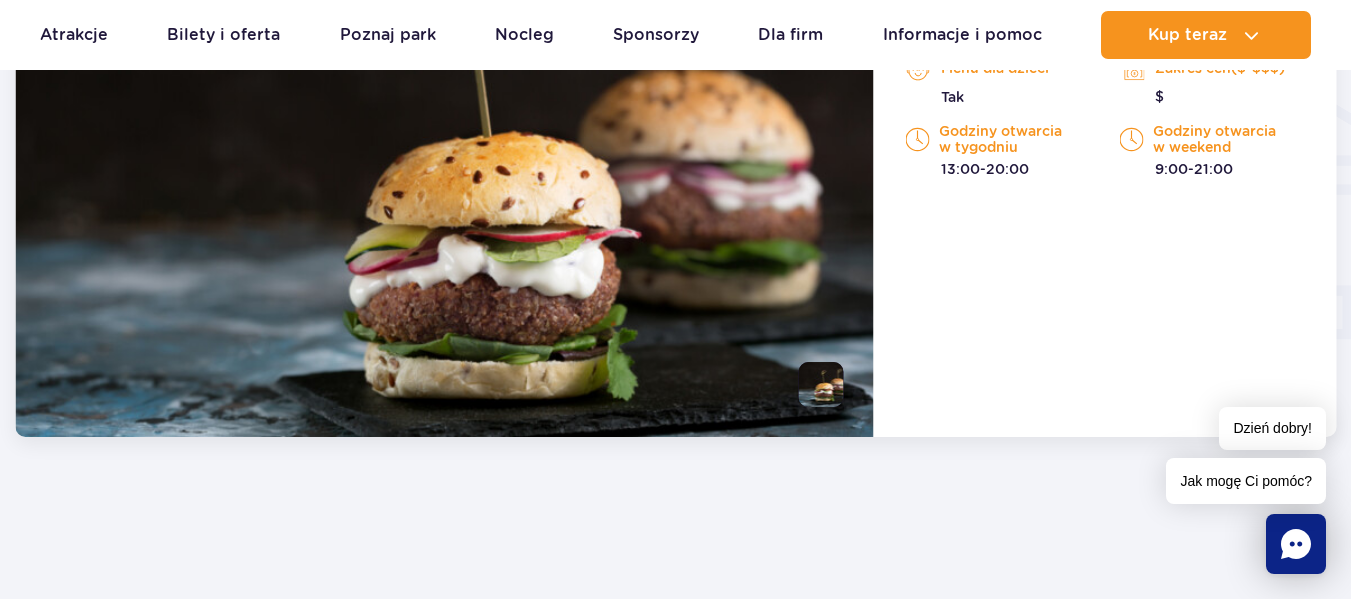 scroll, scrollTop: 2105, scrollLeft: 0, axis: vertical 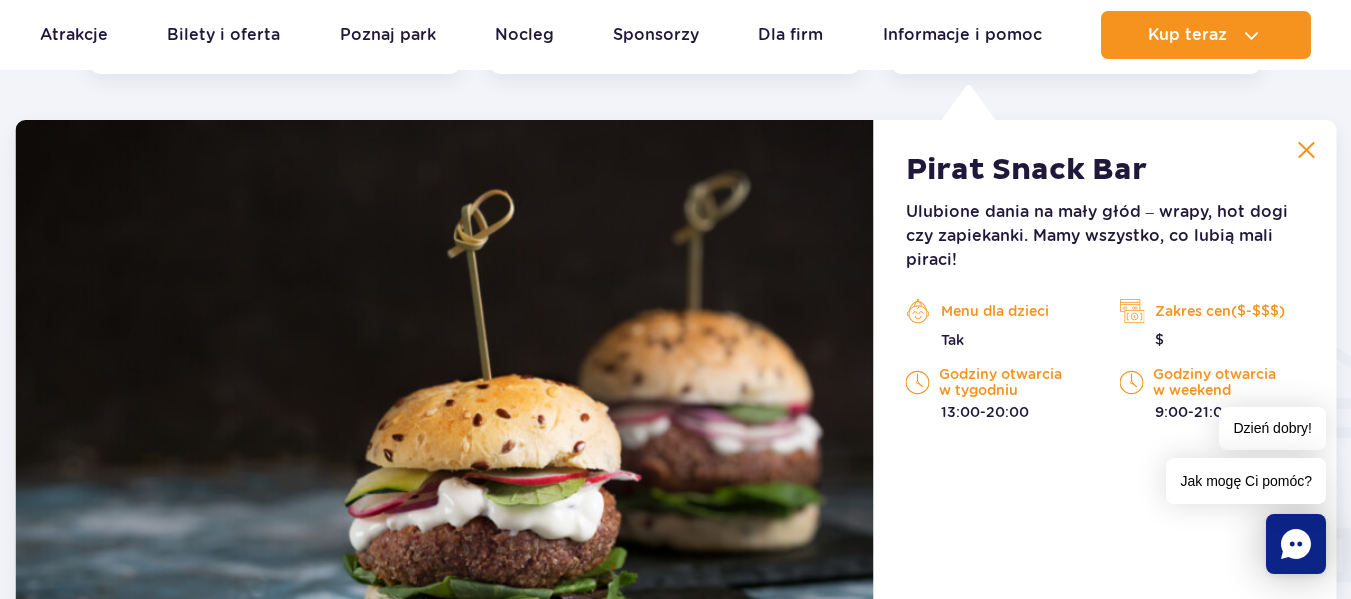 drag, startPoint x: 1150, startPoint y: 334, endPoint x: 1162, endPoint y: 337, distance: 12.369317 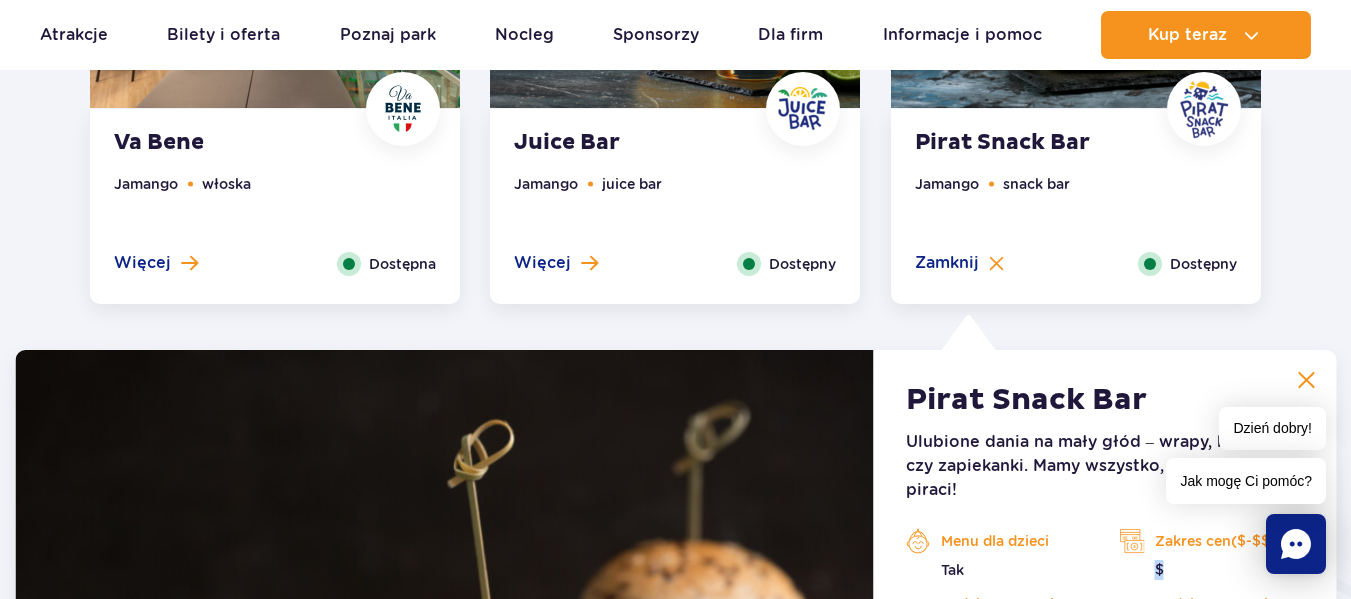 scroll, scrollTop: 1705, scrollLeft: 0, axis: vertical 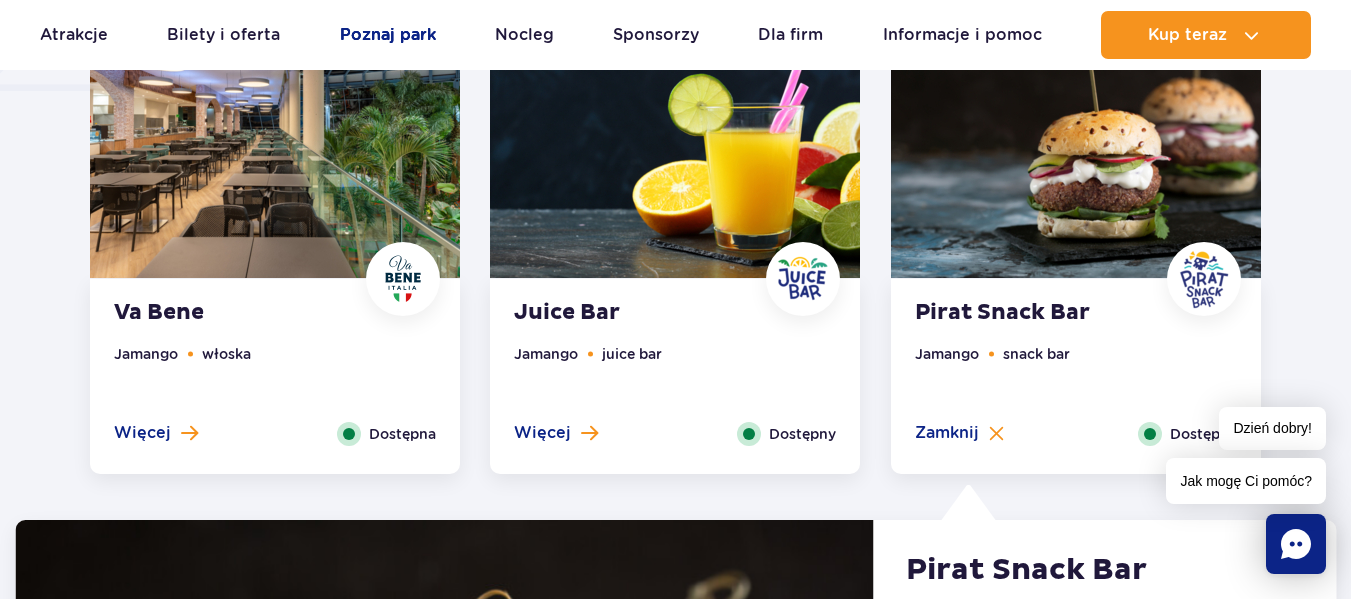 click on "Poznaj park" at bounding box center [388, 35] 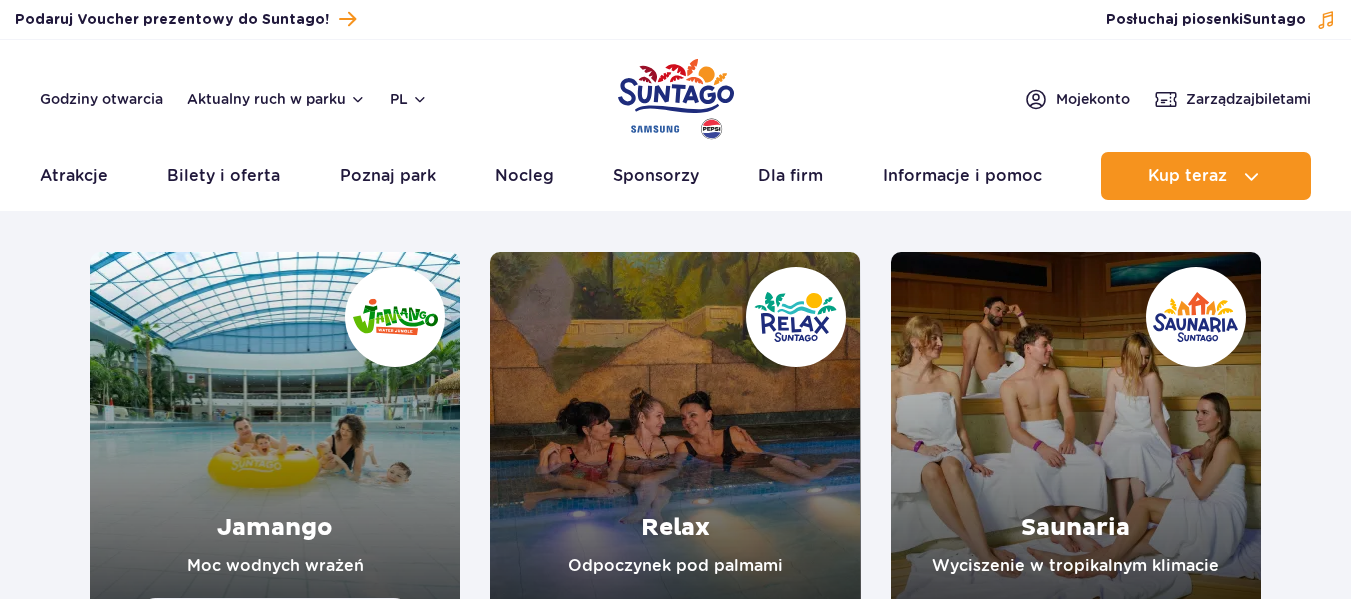 scroll, scrollTop: 300, scrollLeft: 0, axis: vertical 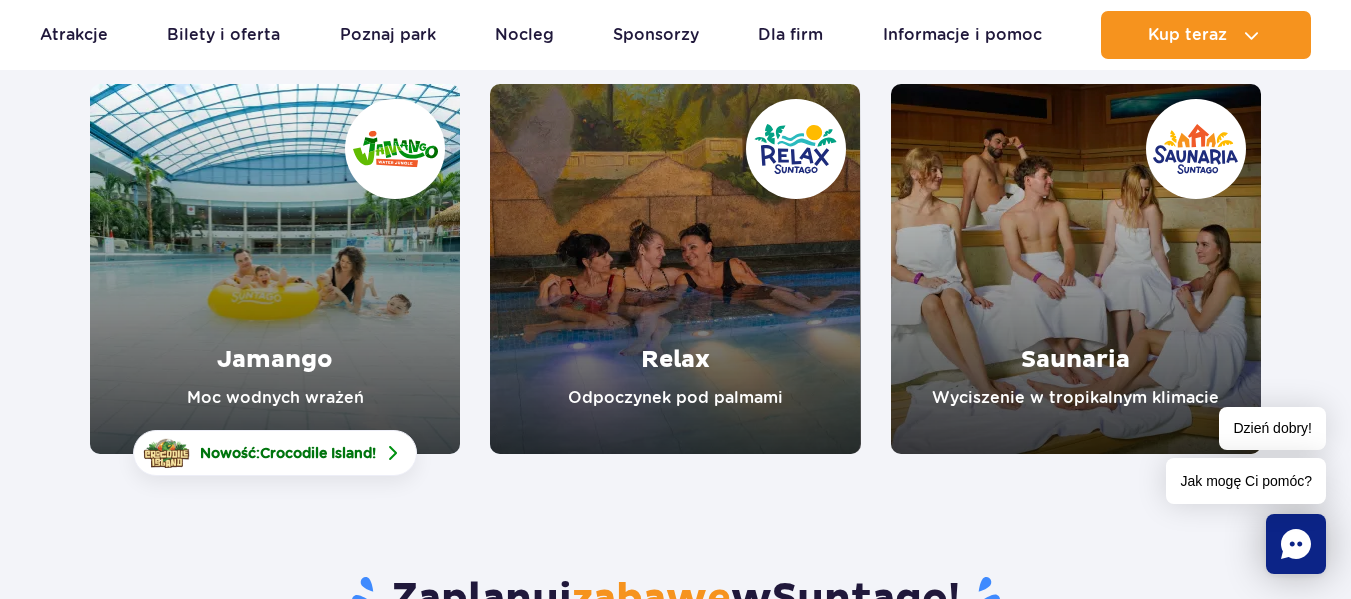 click at bounding box center [275, 269] 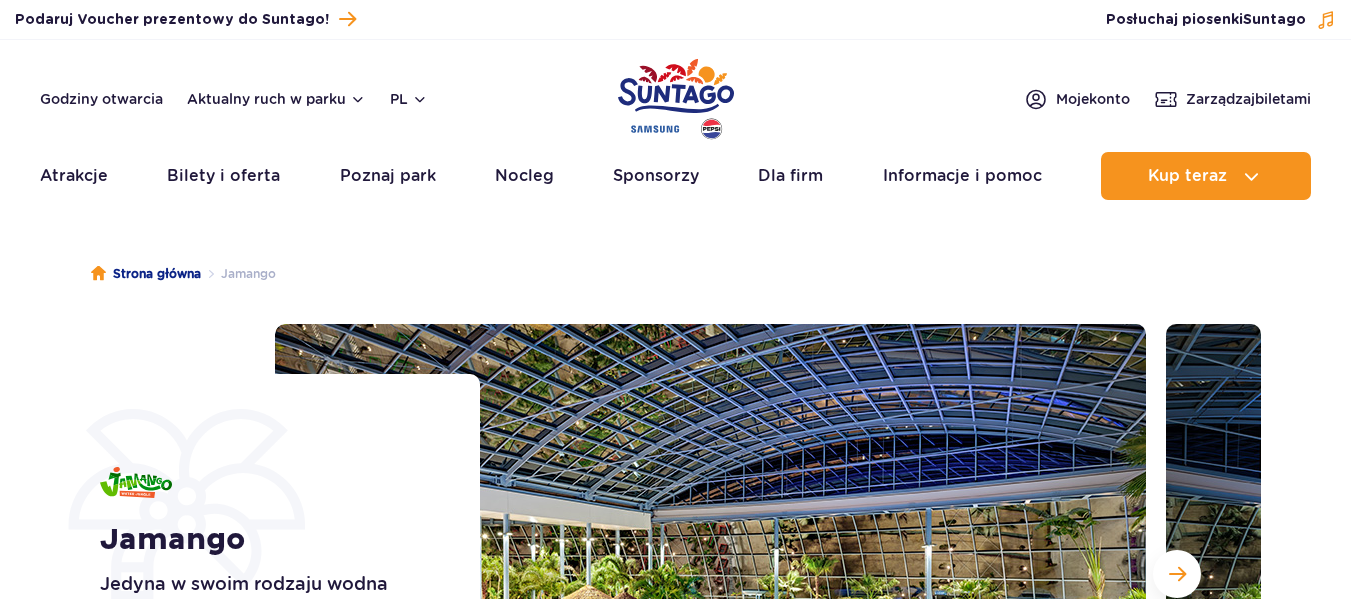 scroll, scrollTop: 0, scrollLeft: 0, axis: both 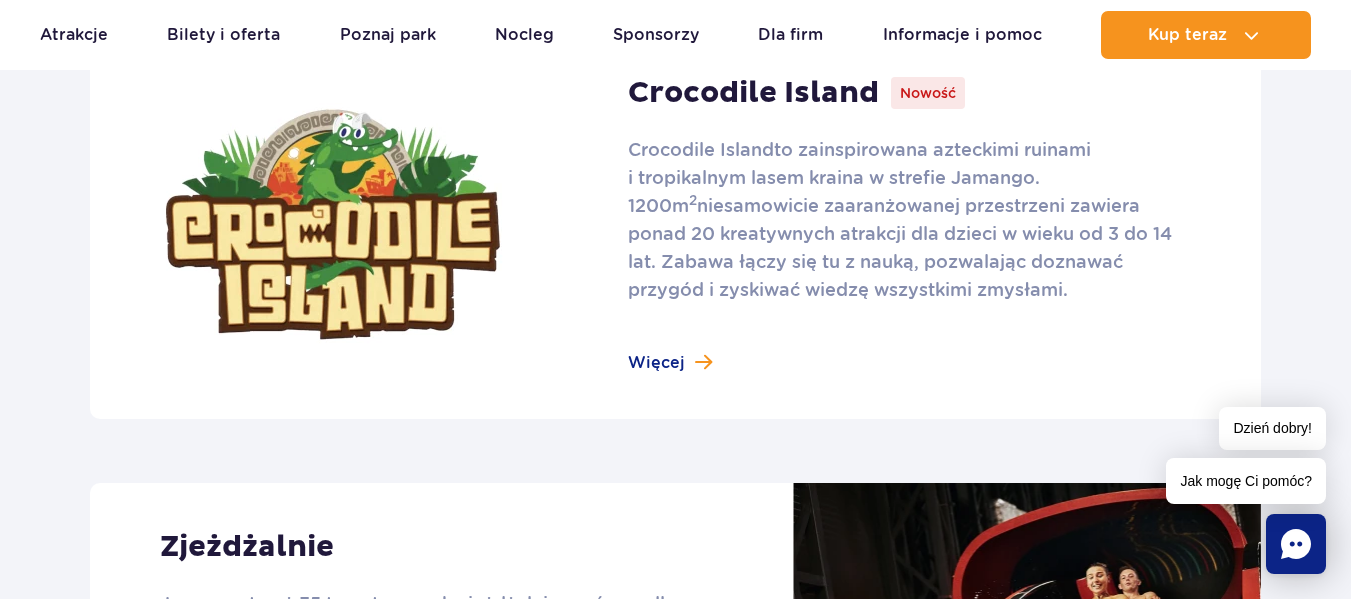 click at bounding box center (675, 224) 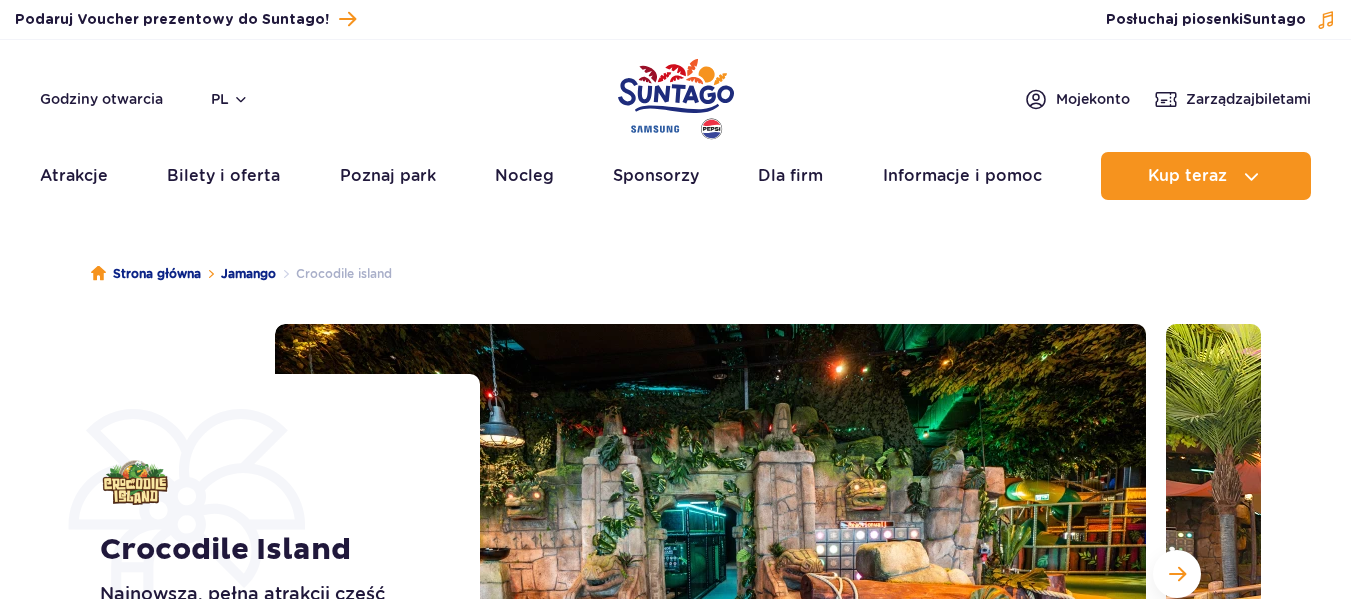 scroll, scrollTop: 300, scrollLeft: 0, axis: vertical 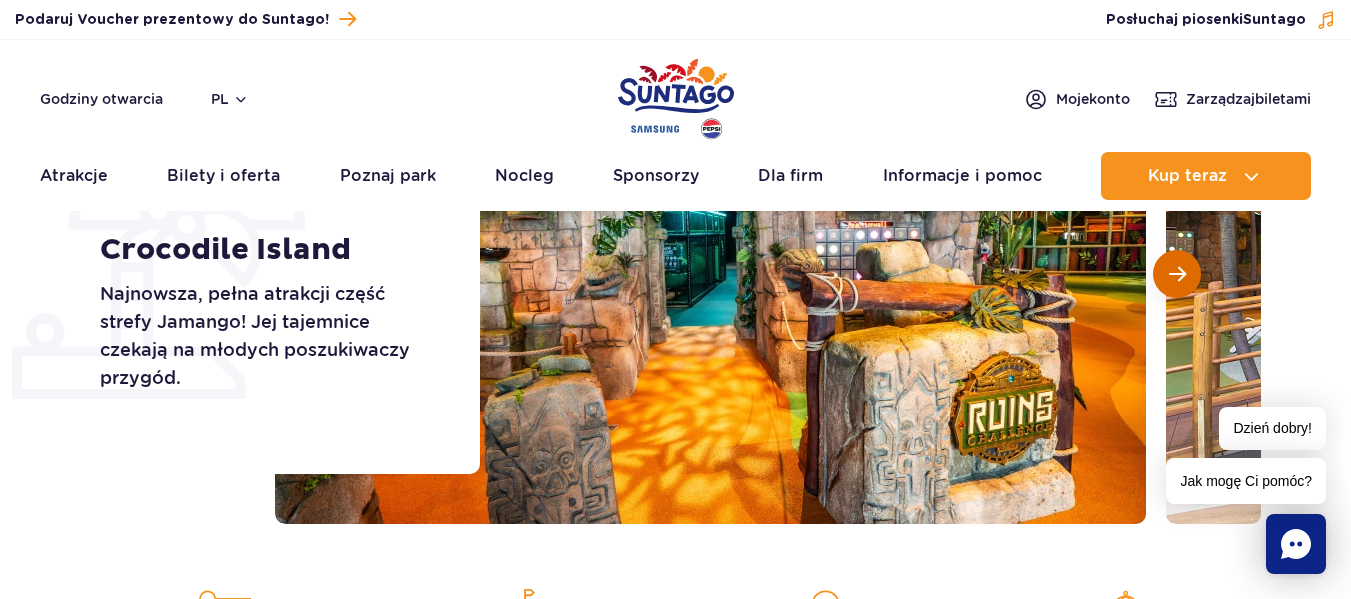 click at bounding box center (1177, 274) 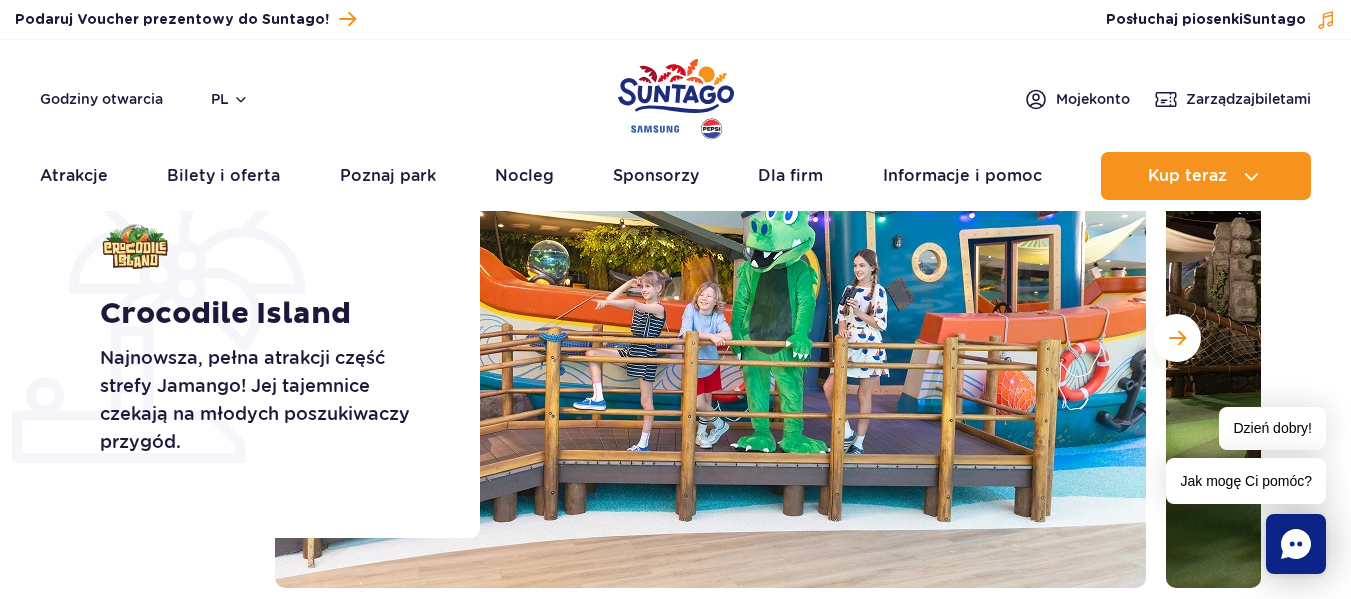 scroll, scrollTop: 200, scrollLeft: 0, axis: vertical 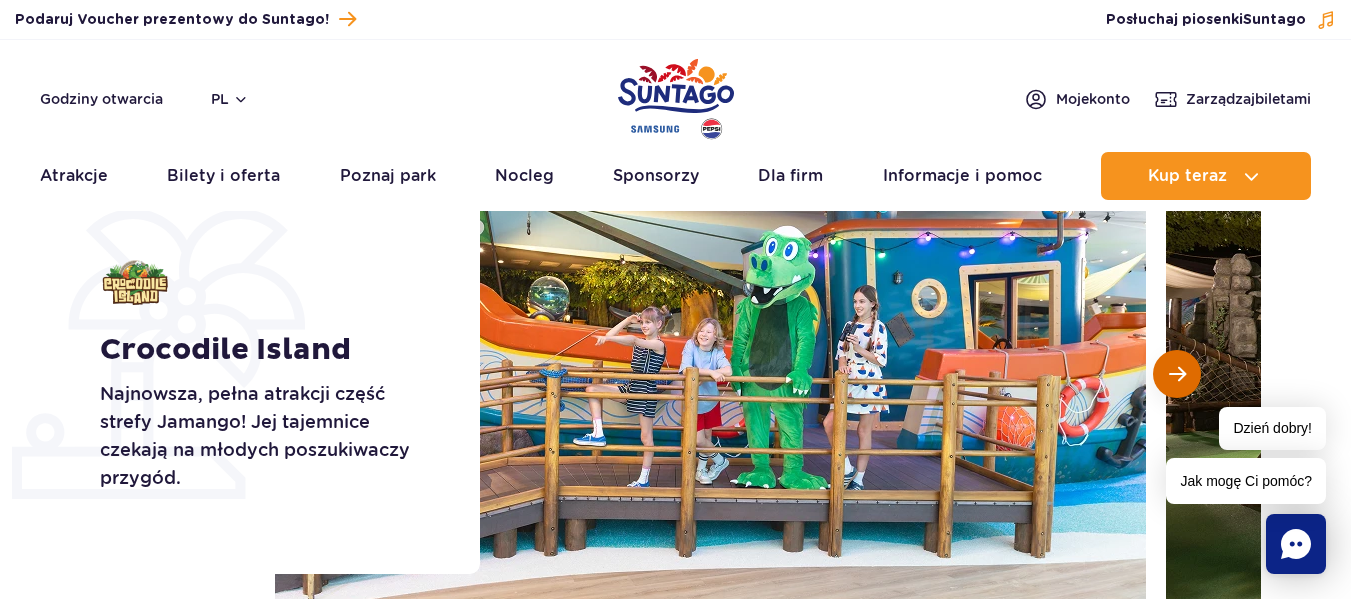 click at bounding box center [1177, 374] 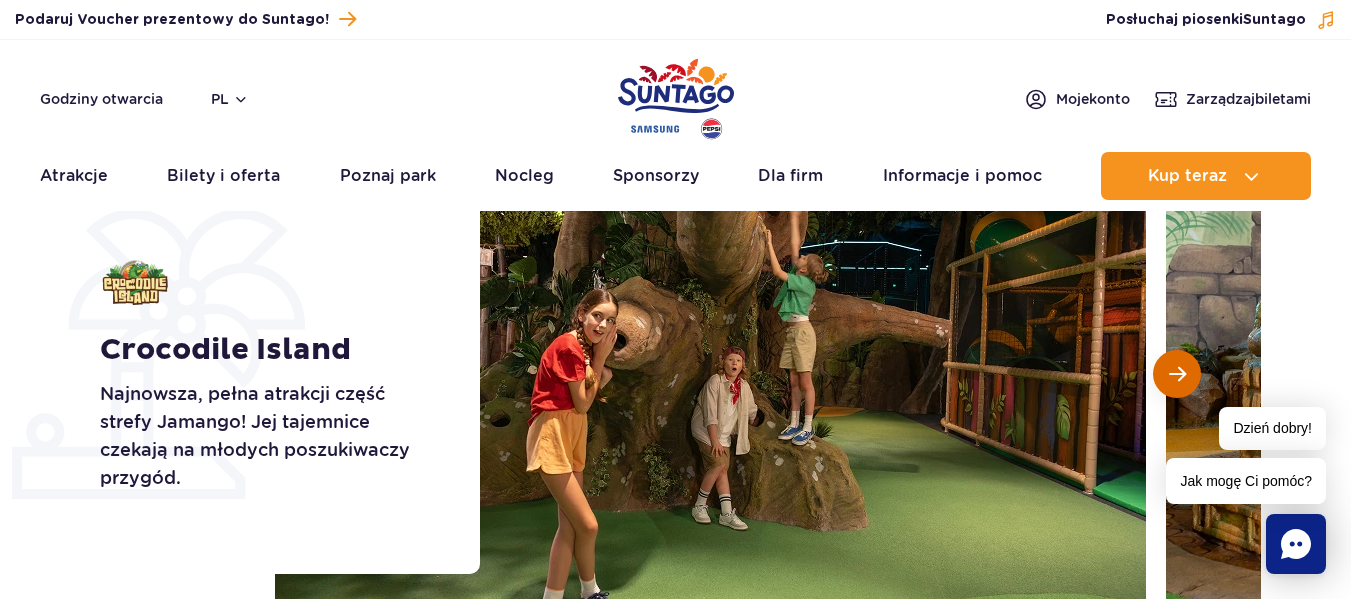 click at bounding box center [1177, 374] 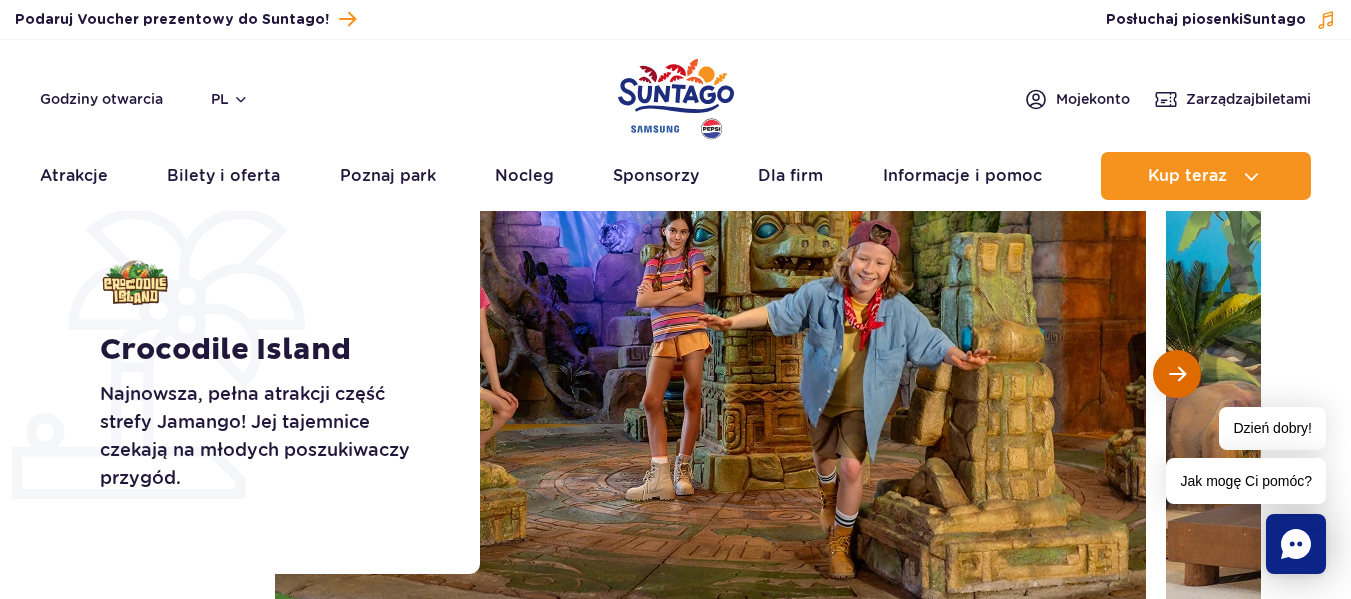 click at bounding box center (1177, 374) 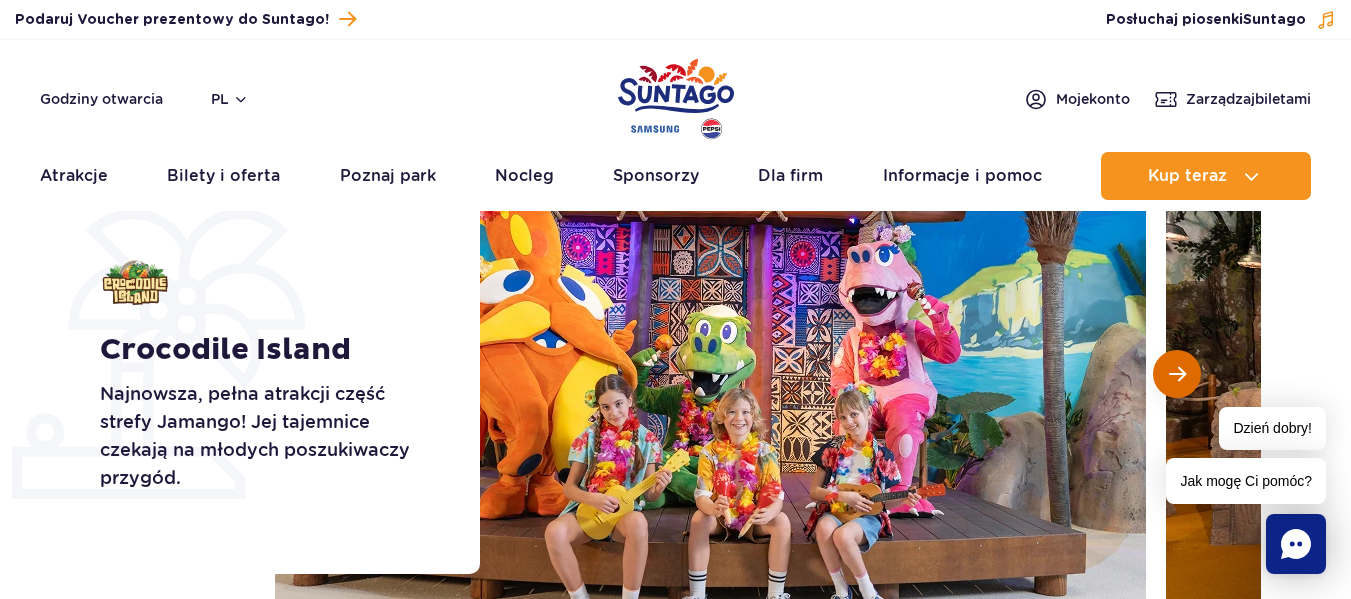 click at bounding box center (1177, 374) 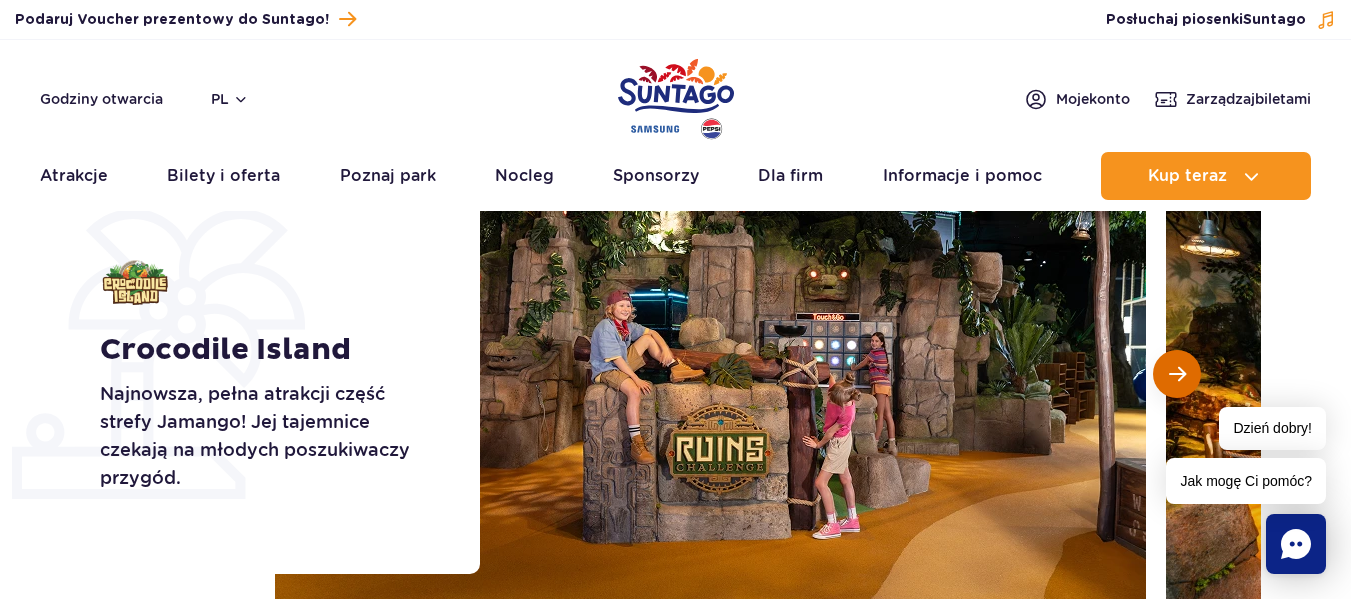 click at bounding box center [1177, 374] 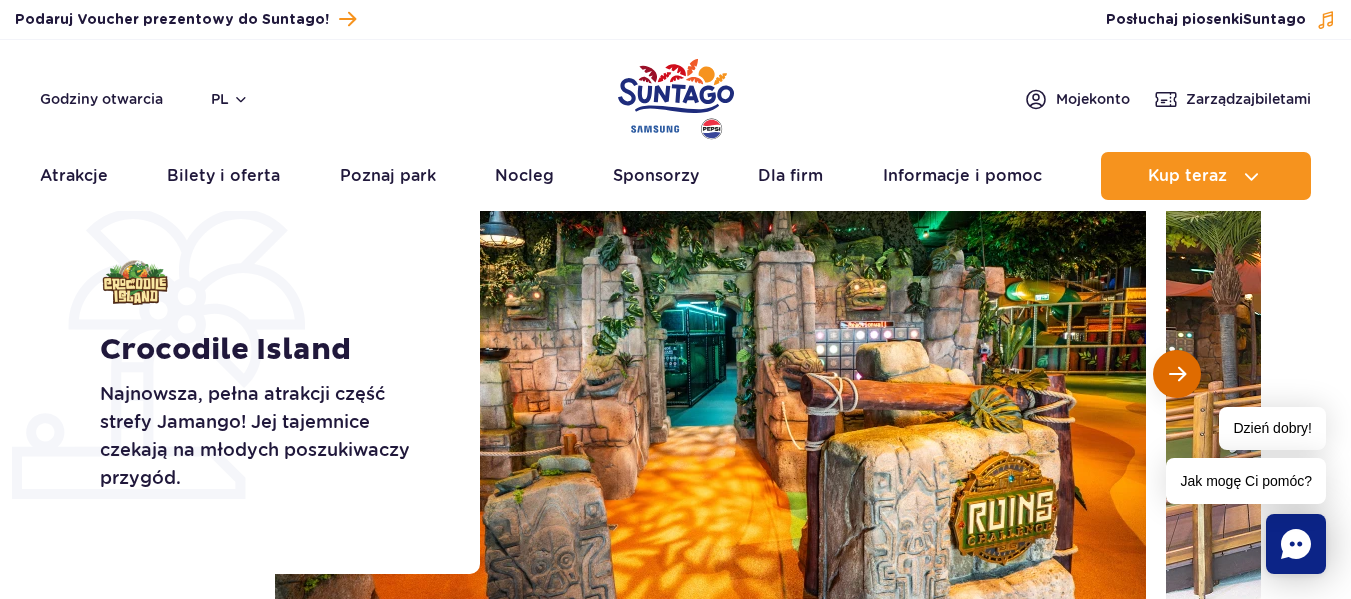 click at bounding box center (1177, 374) 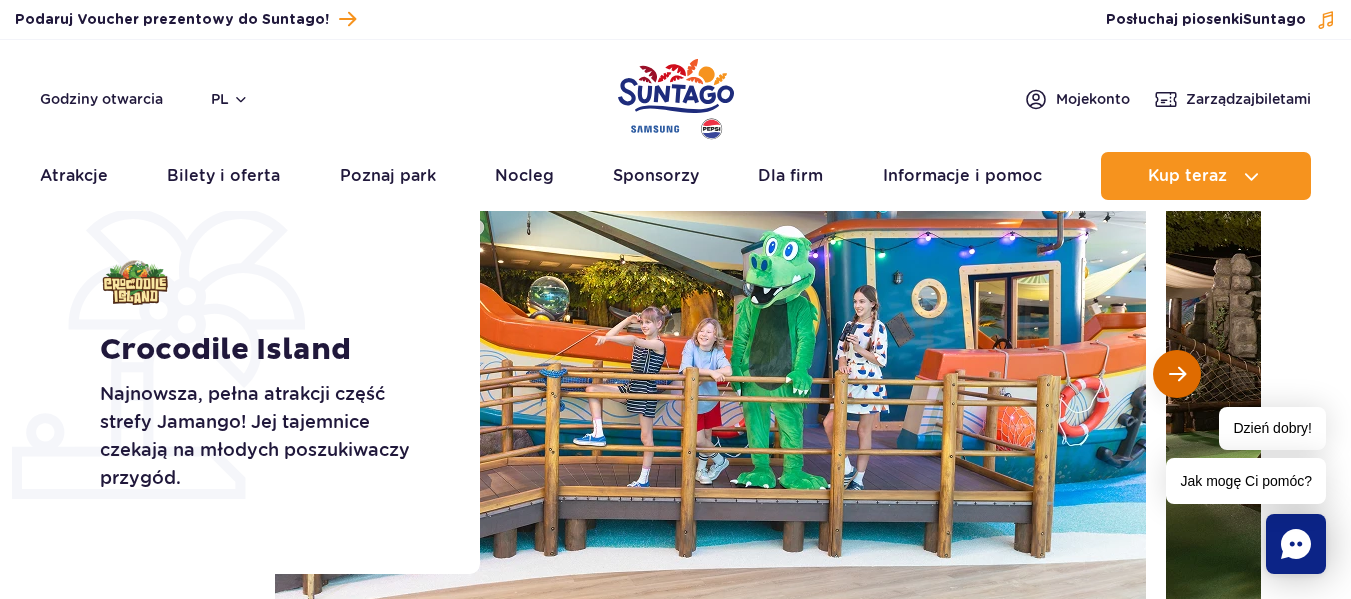 click at bounding box center (1177, 374) 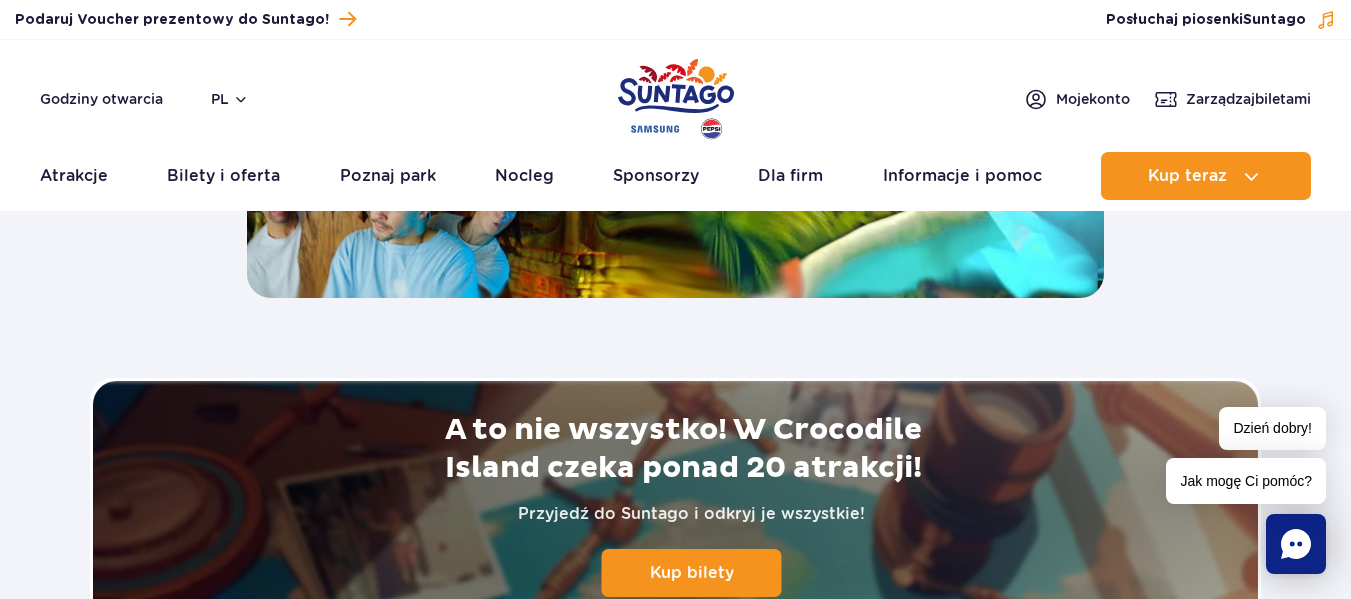 scroll, scrollTop: 4300, scrollLeft: 0, axis: vertical 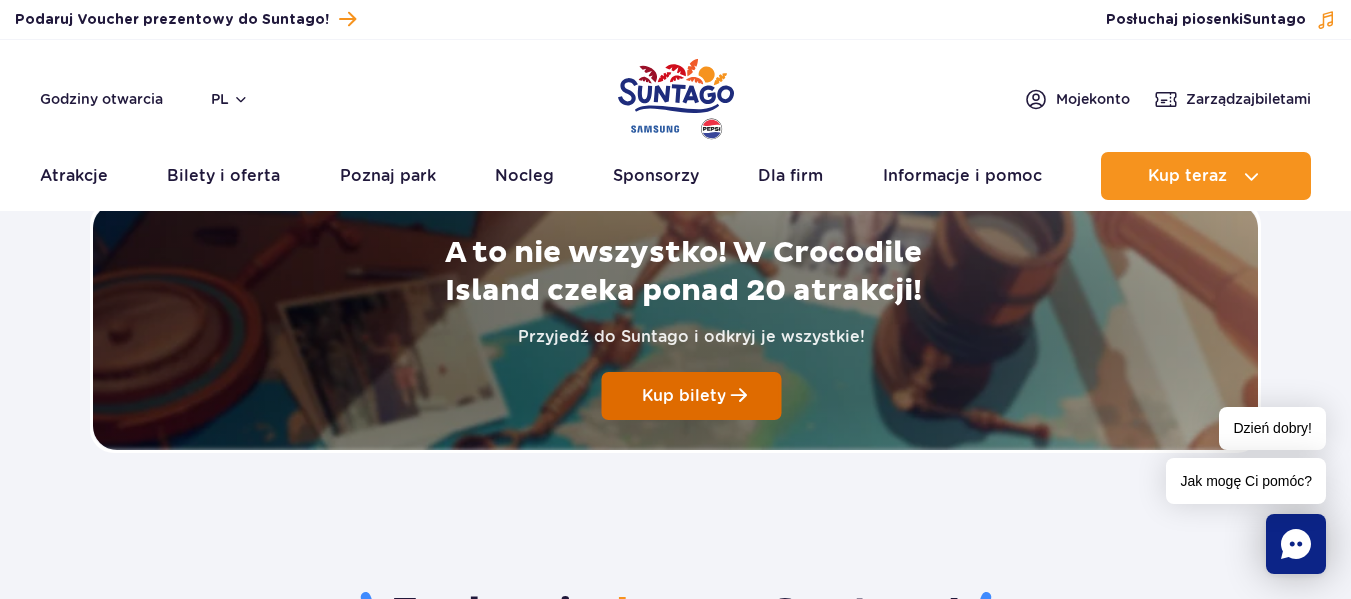 click on "Kup bilety" at bounding box center (684, 395) 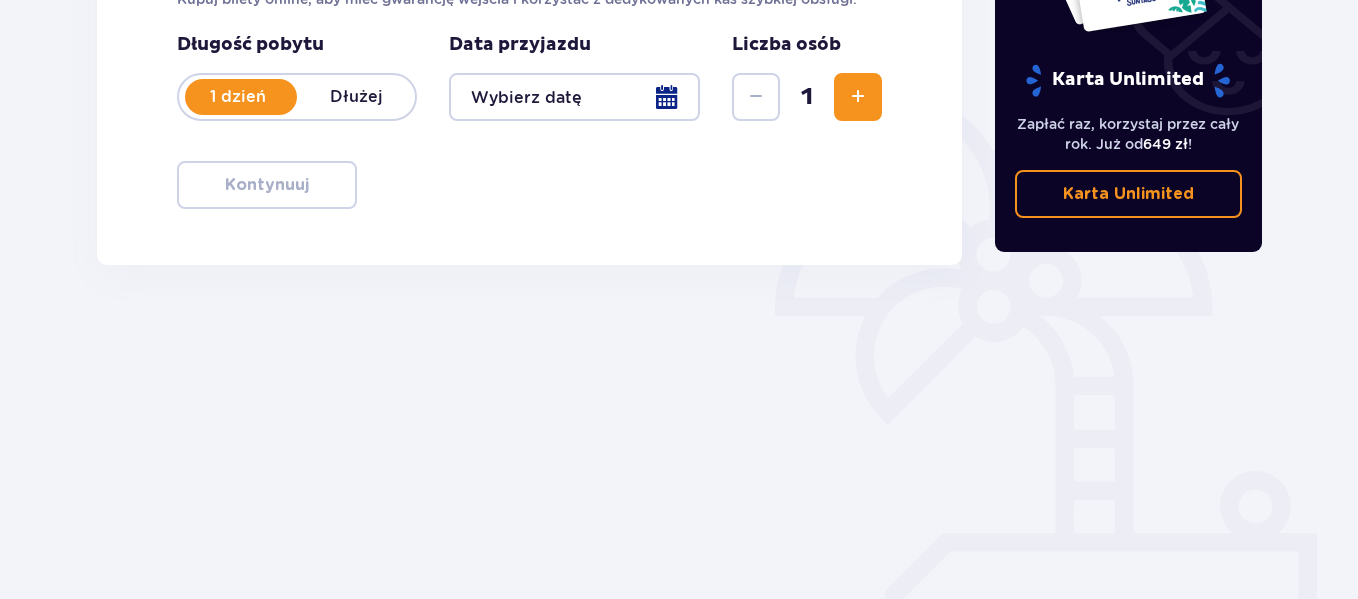 scroll, scrollTop: 0, scrollLeft: 0, axis: both 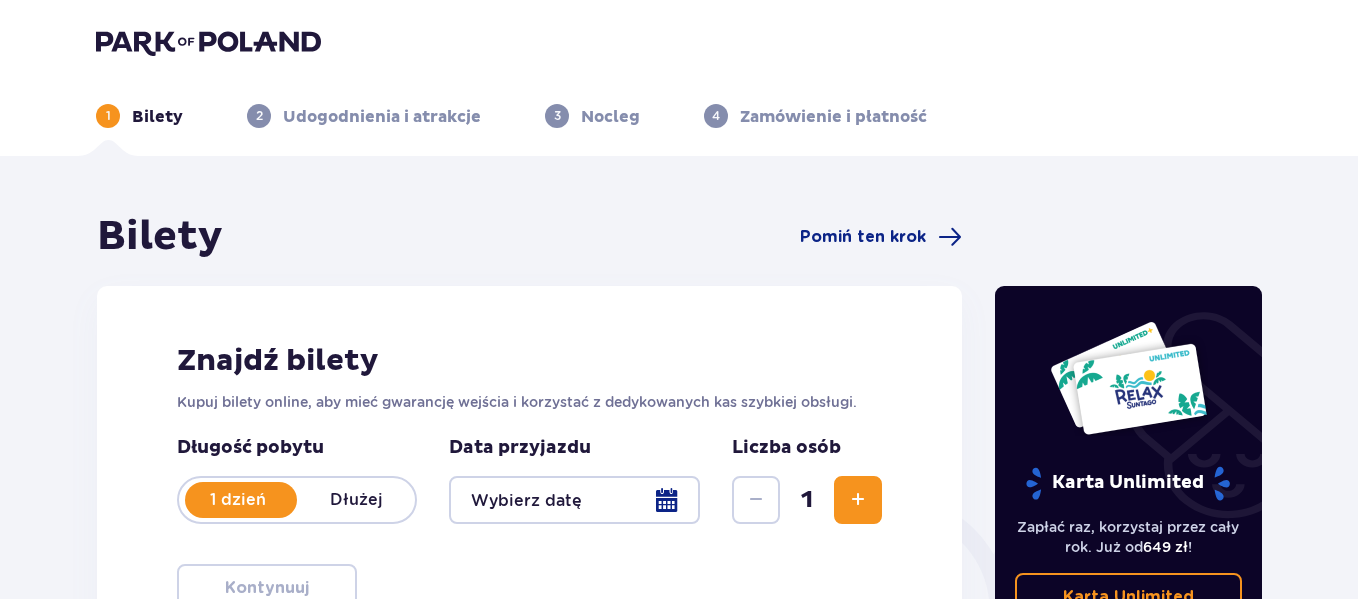 click at bounding box center [208, 42] 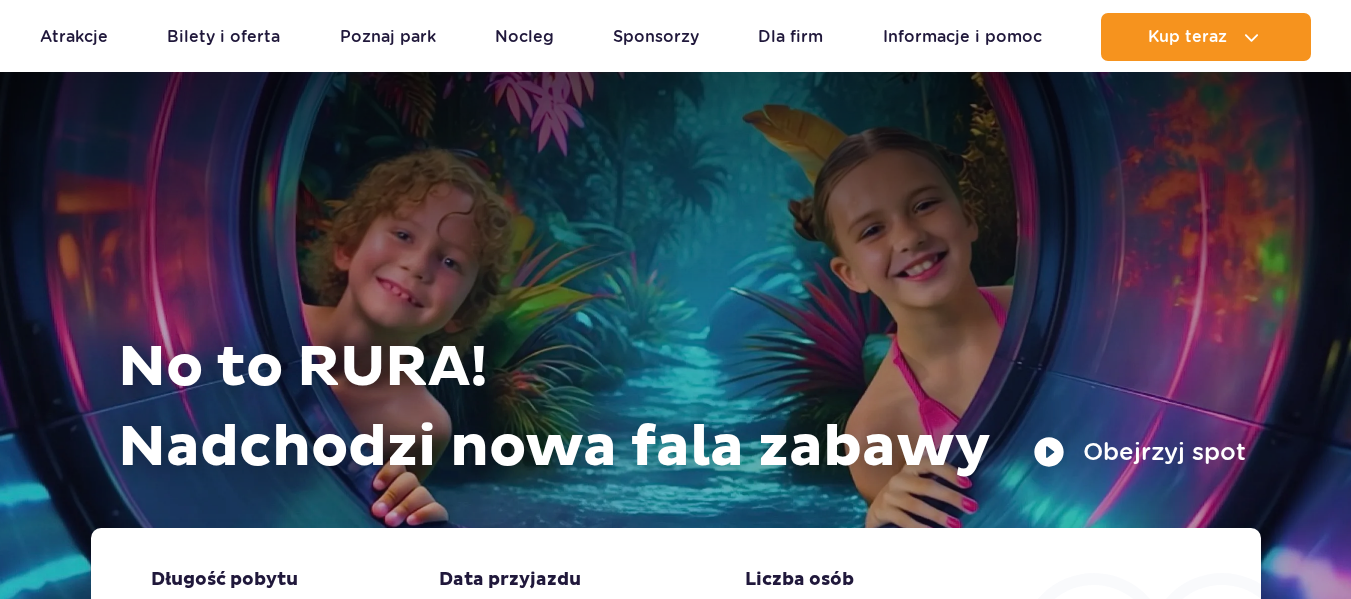 scroll, scrollTop: 600, scrollLeft: 0, axis: vertical 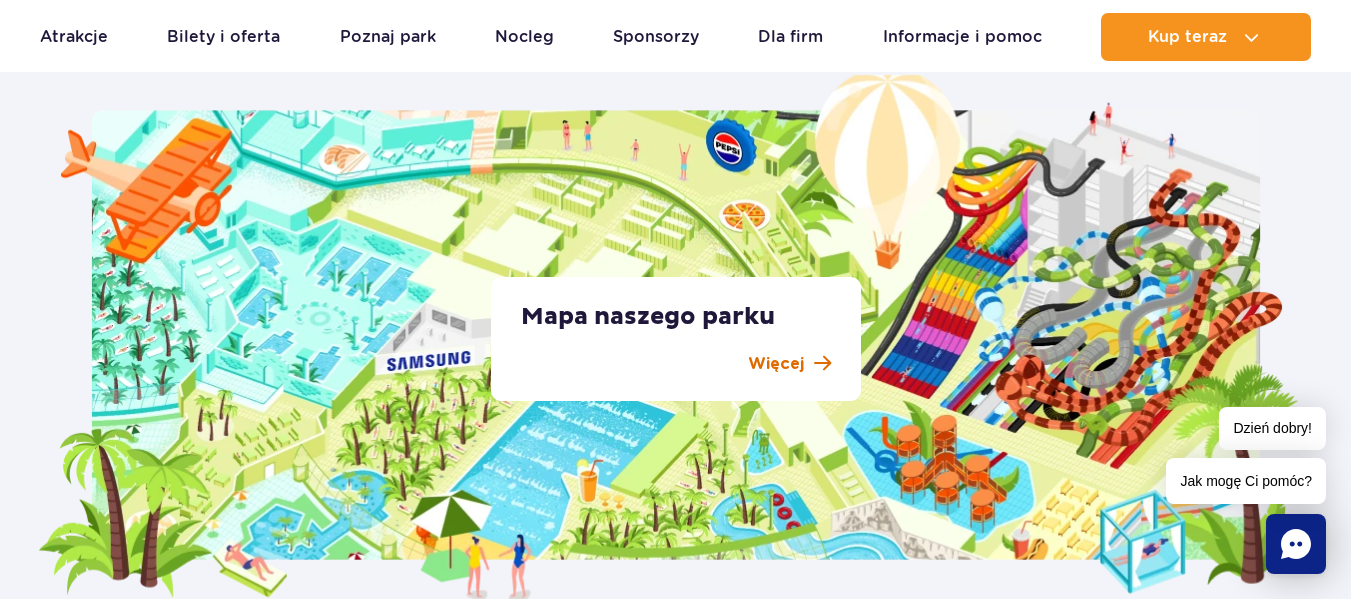 click on "Więcej" at bounding box center (776, 364) 